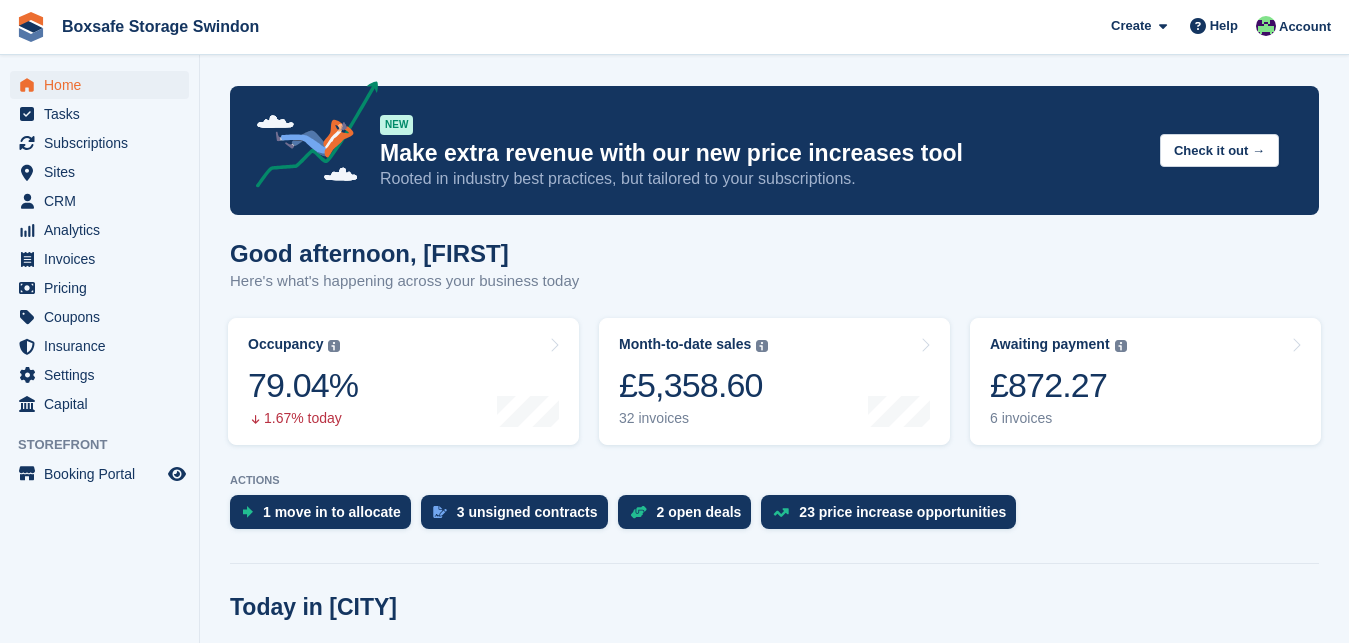 scroll, scrollTop: 0, scrollLeft: 0, axis: both 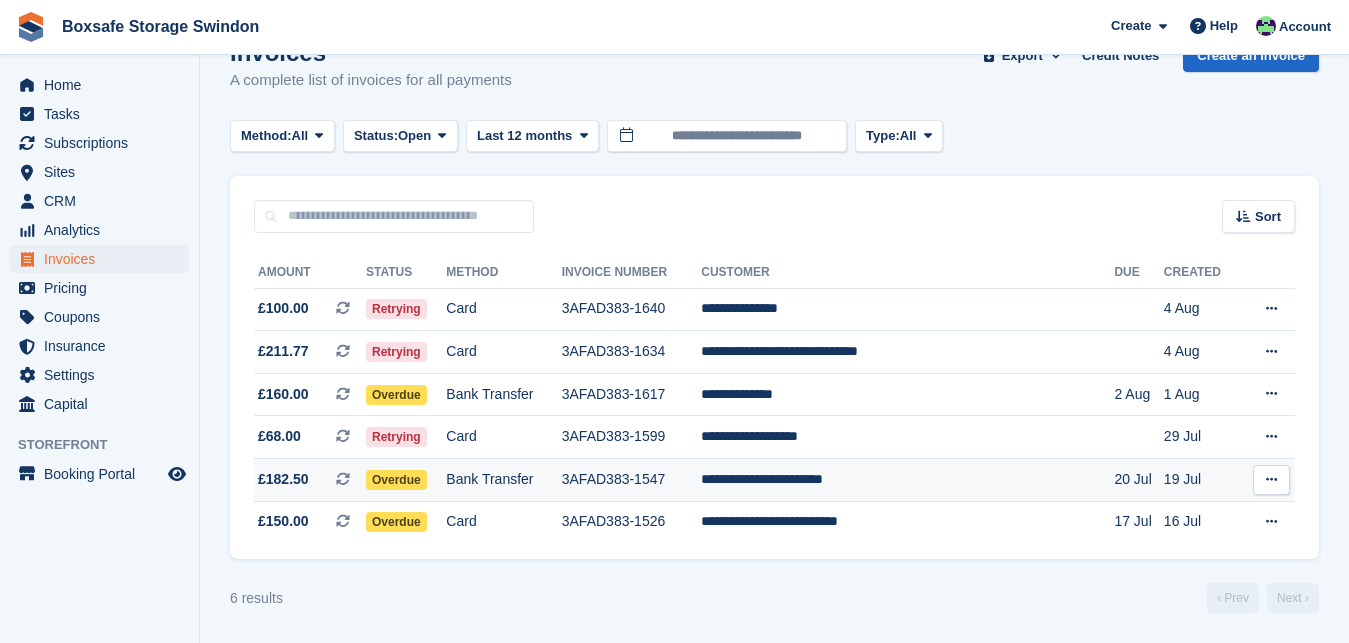click on "**********" at bounding box center (907, 480) 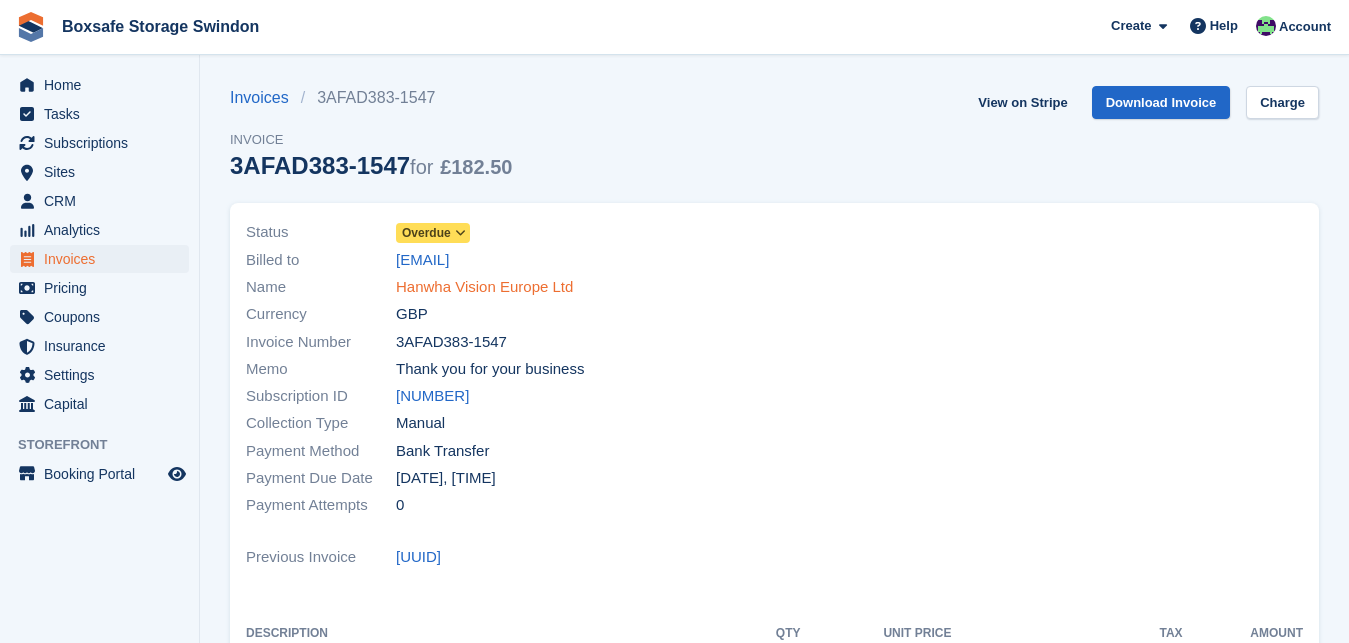 click on "Hanwha Vision Europe Ltd" at bounding box center [484, 287] 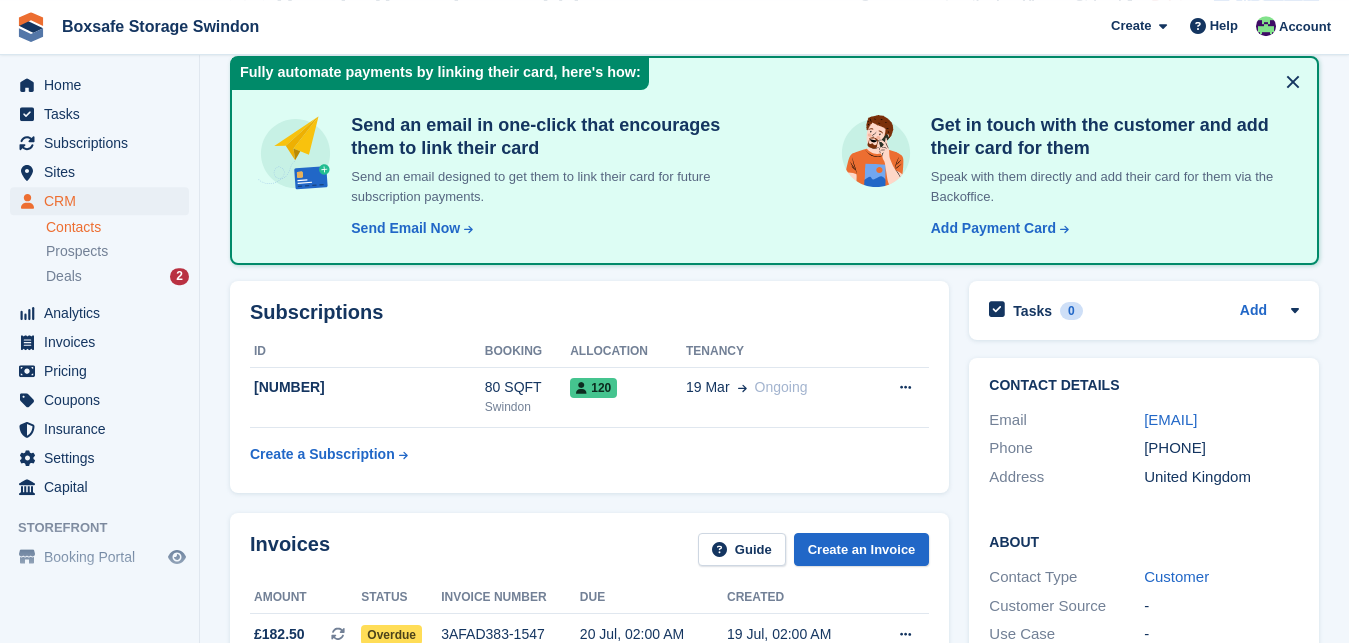 scroll, scrollTop: 126, scrollLeft: 0, axis: vertical 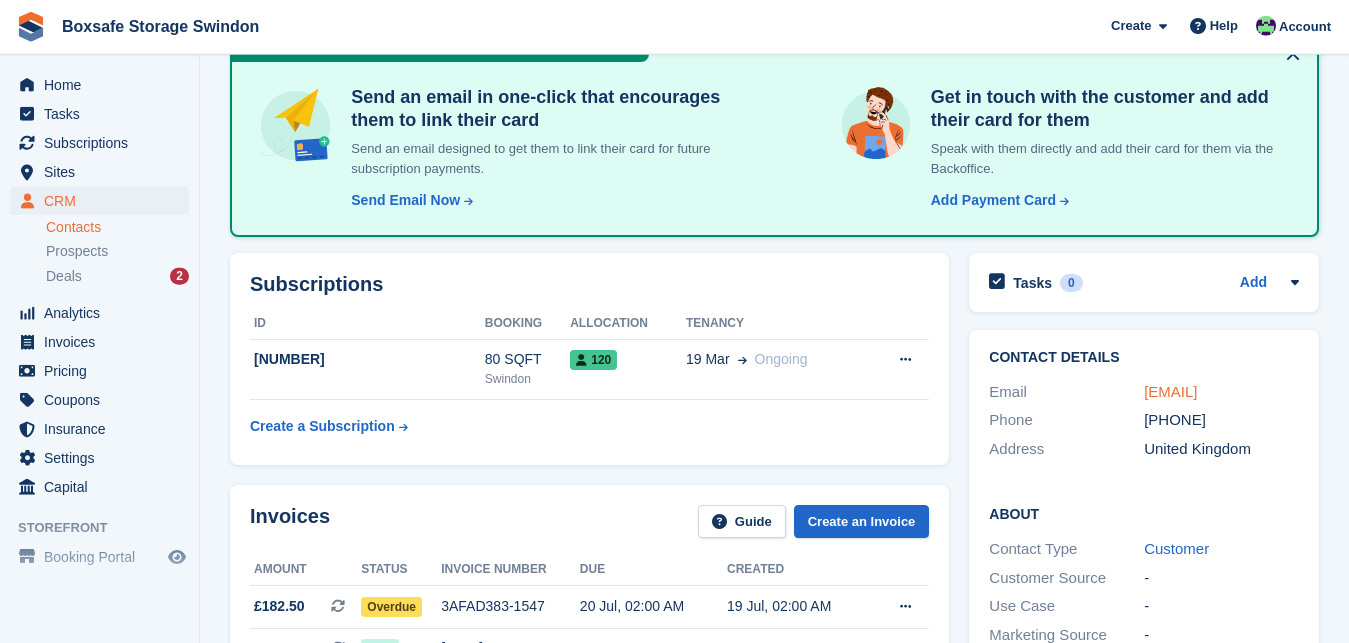 drag, startPoint x: 1135, startPoint y: 390, endPoint x: 1292, endPoint y: 389, distance: 157.00319 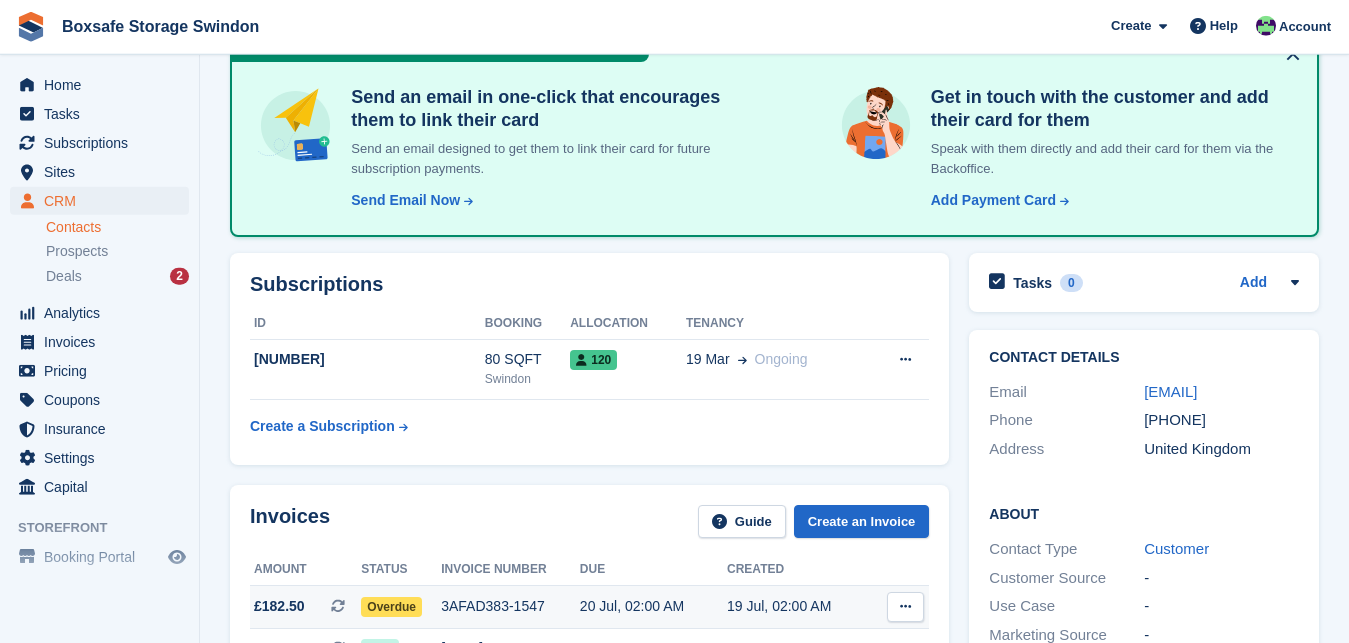 click on "20 Jul, 02:00 AM" at bounding box center [653, 606] 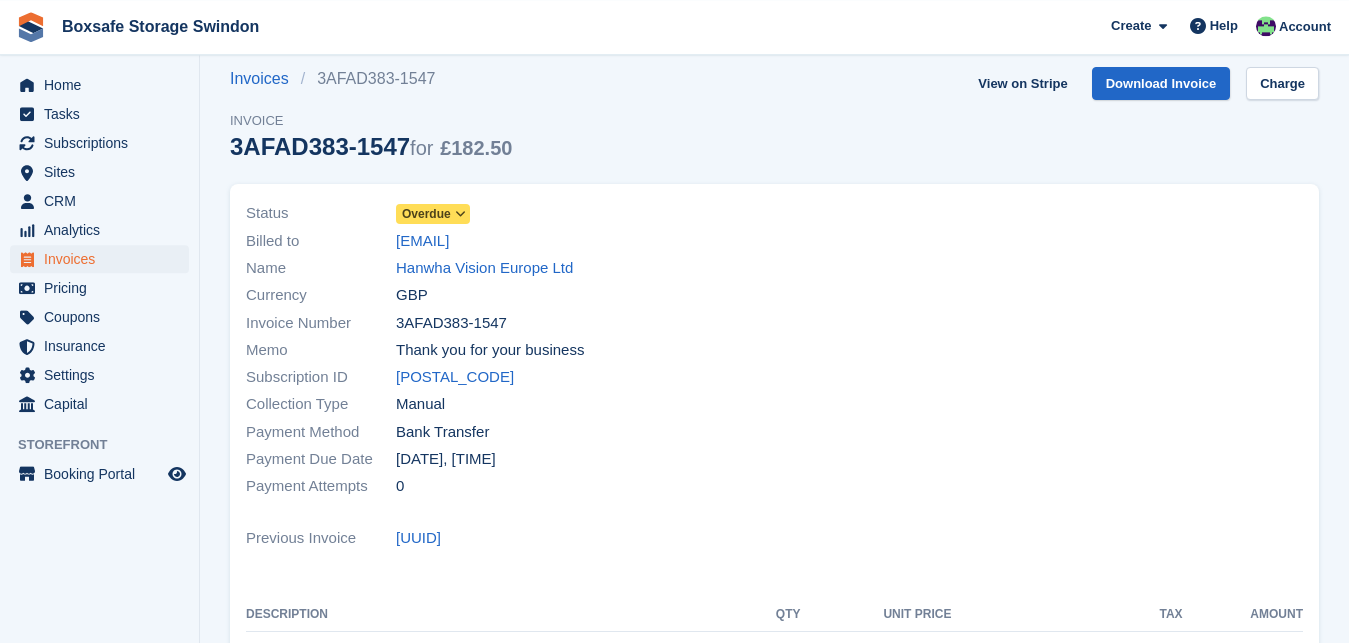 scroll, scrollTop: 0, scrollLeft: 0, axis: both 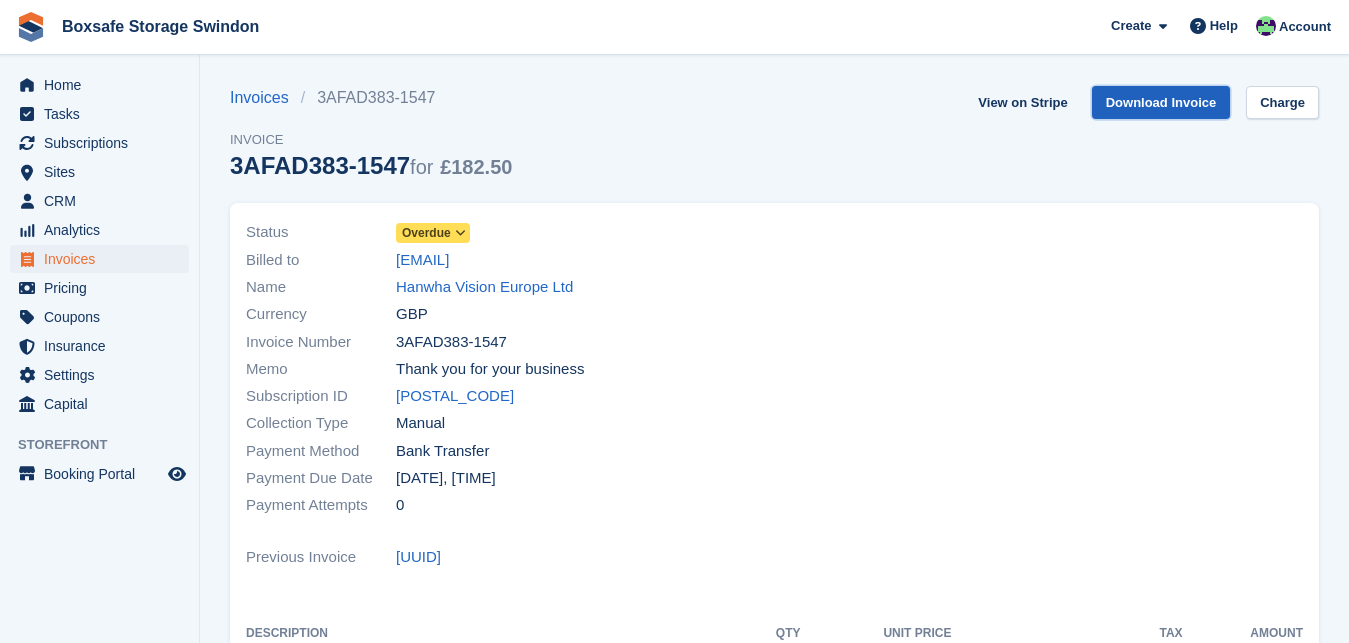click on "Download Invoice" at bounding box center (1161, 102) 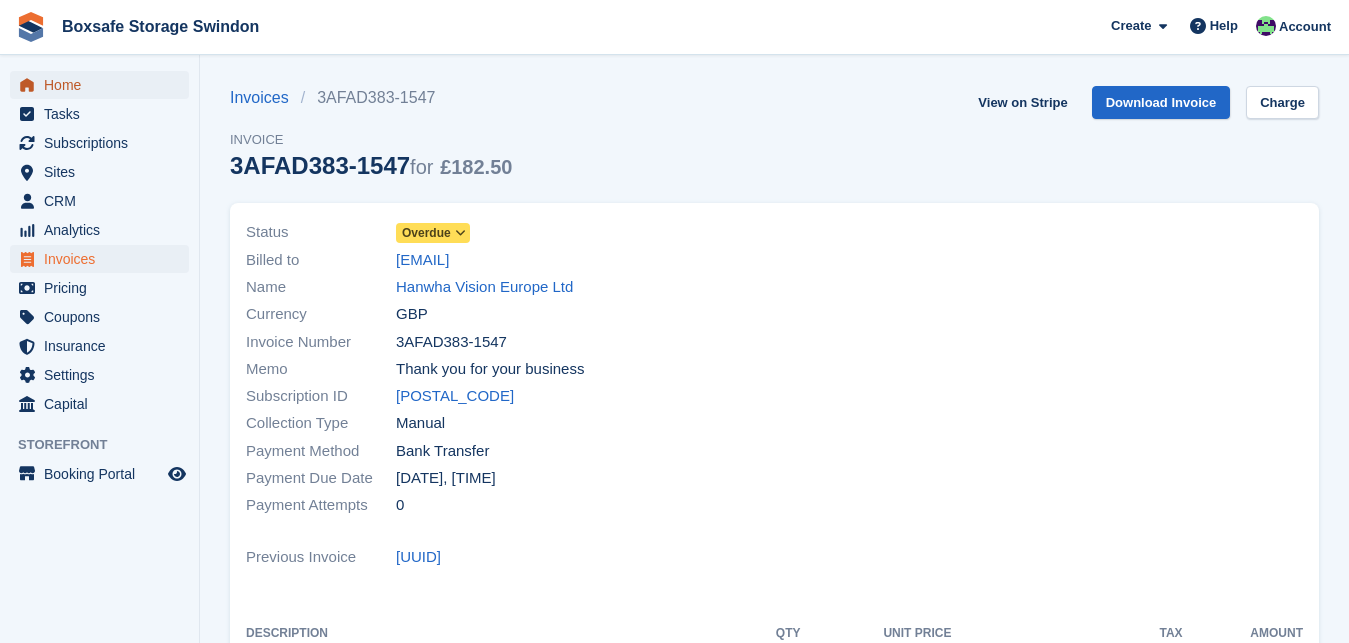 click on "Home" at bounding box center [104, 85] 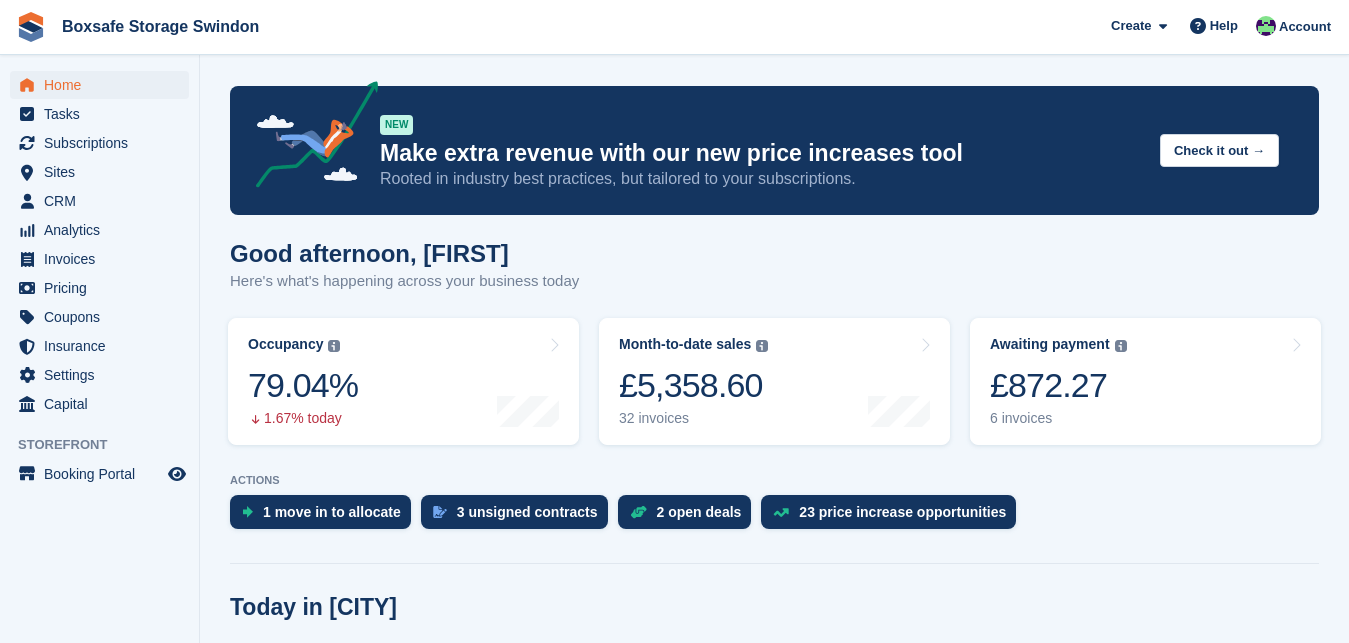 scroll, scrollTop: 0, scrollLeft: 0, axis: both 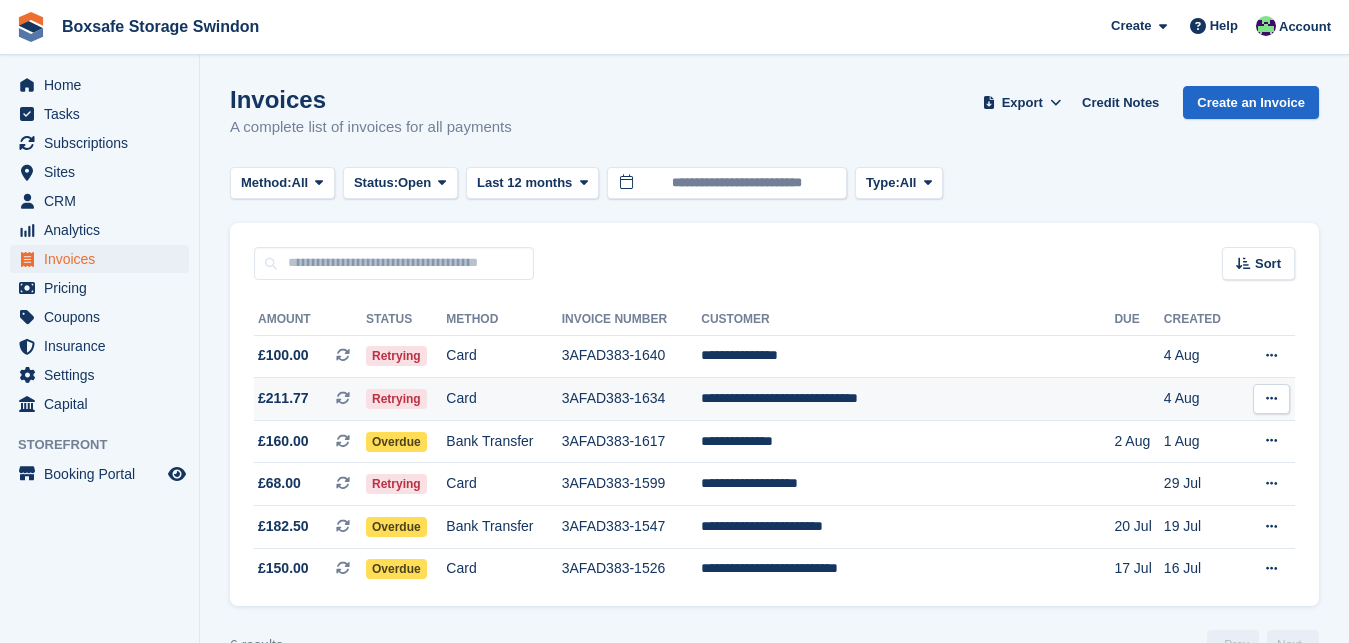 click on "**********" at bounding box center (907, 399) 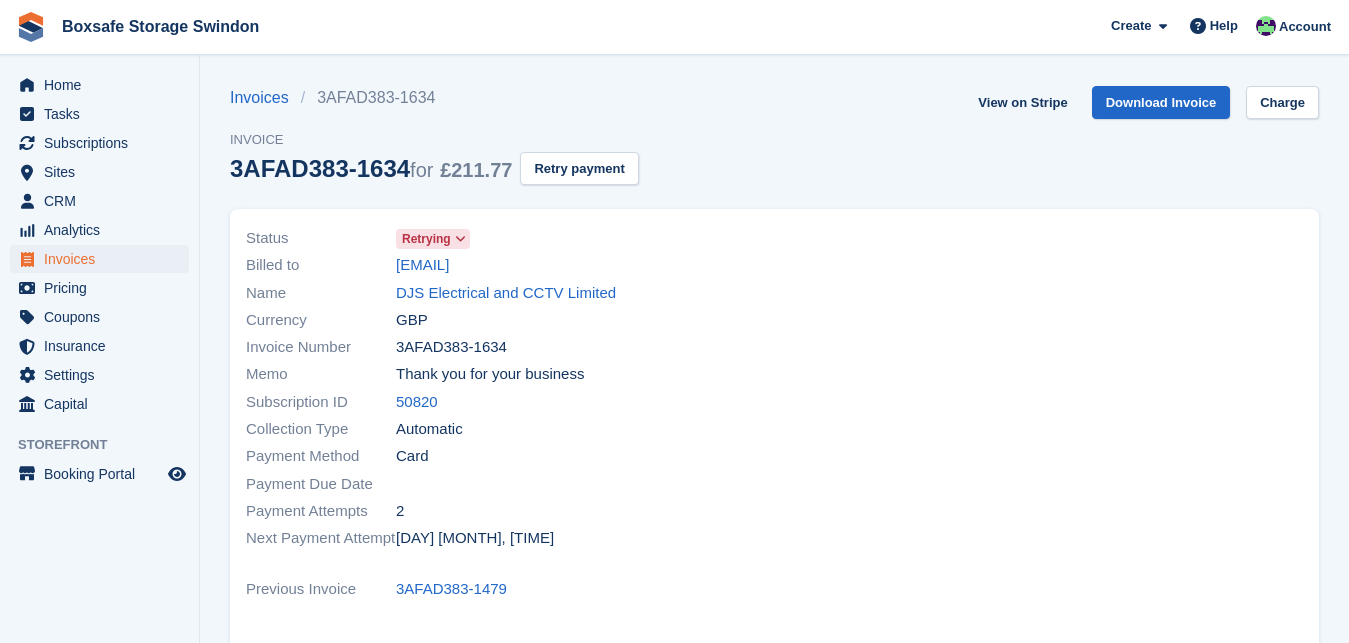 scroll, scrollTop: 0, scrollLeft: 0, axis: both 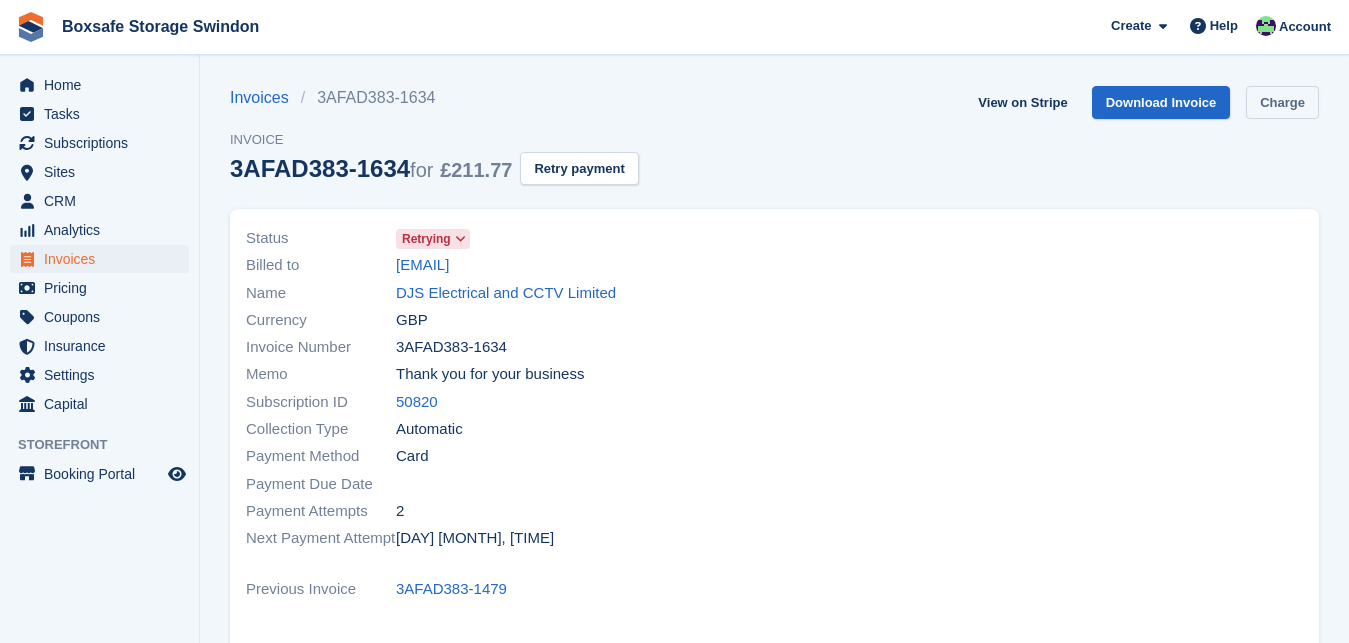 click on "Charge" at bounding box center [1282, 102] 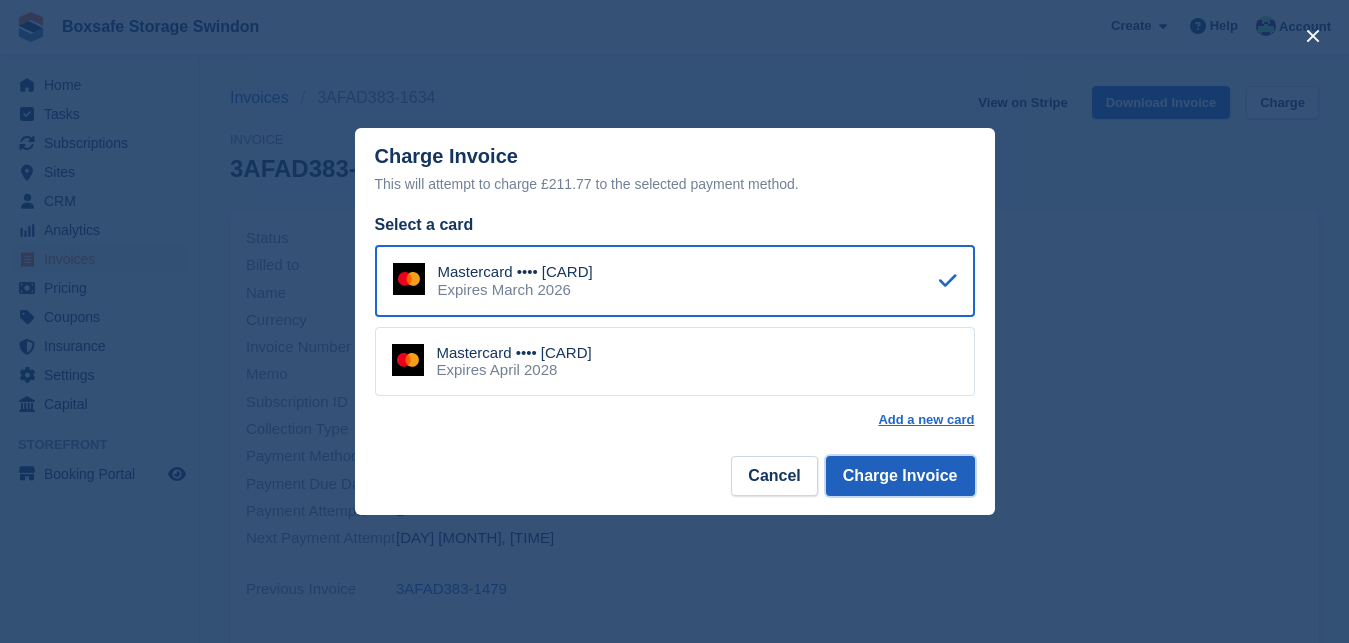 click on "Charge Invoice" at bounding box center [900, 476] 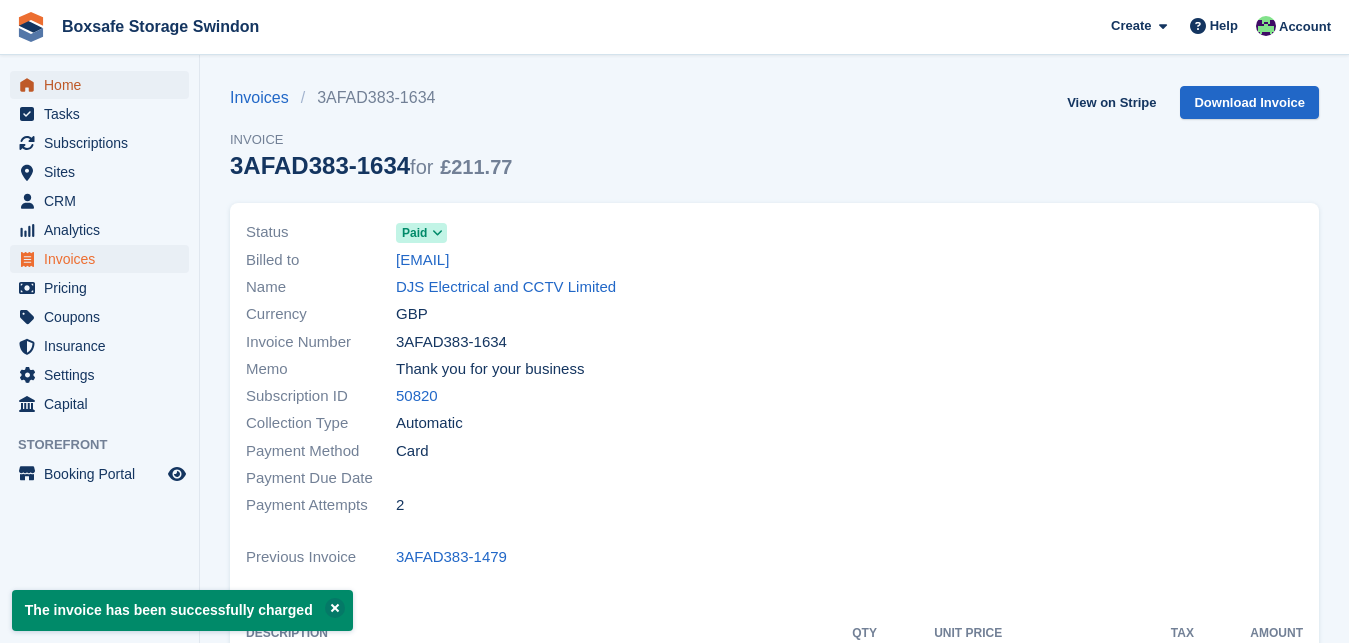 click on "Home" at bounding box center (104, 85) 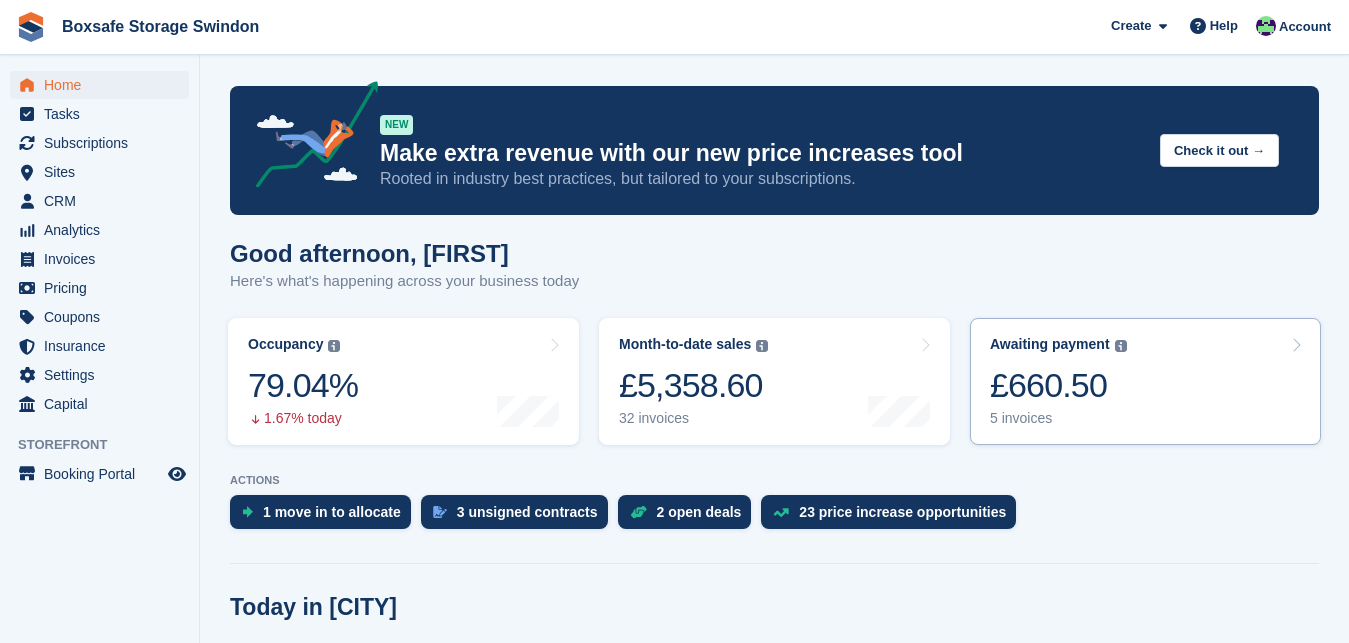 scroll, scrollTop: 0, scrollLeft: 0, axis: both 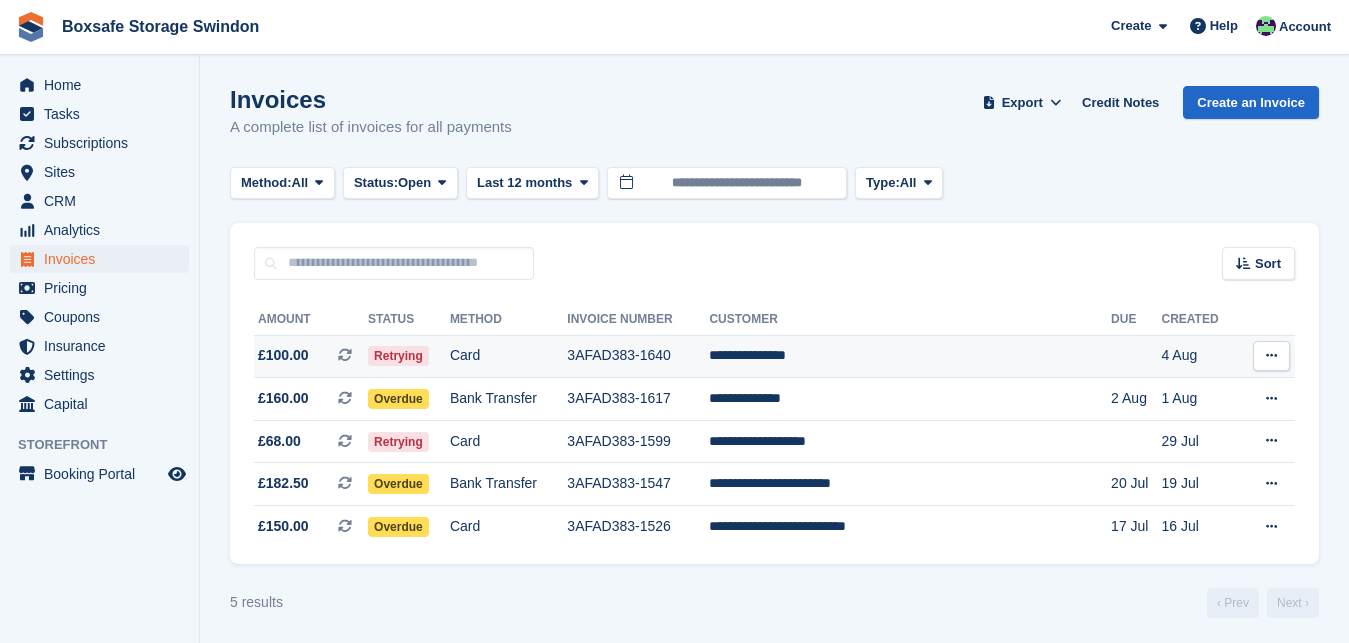 click on "**********" at bounding box center [910, 356] 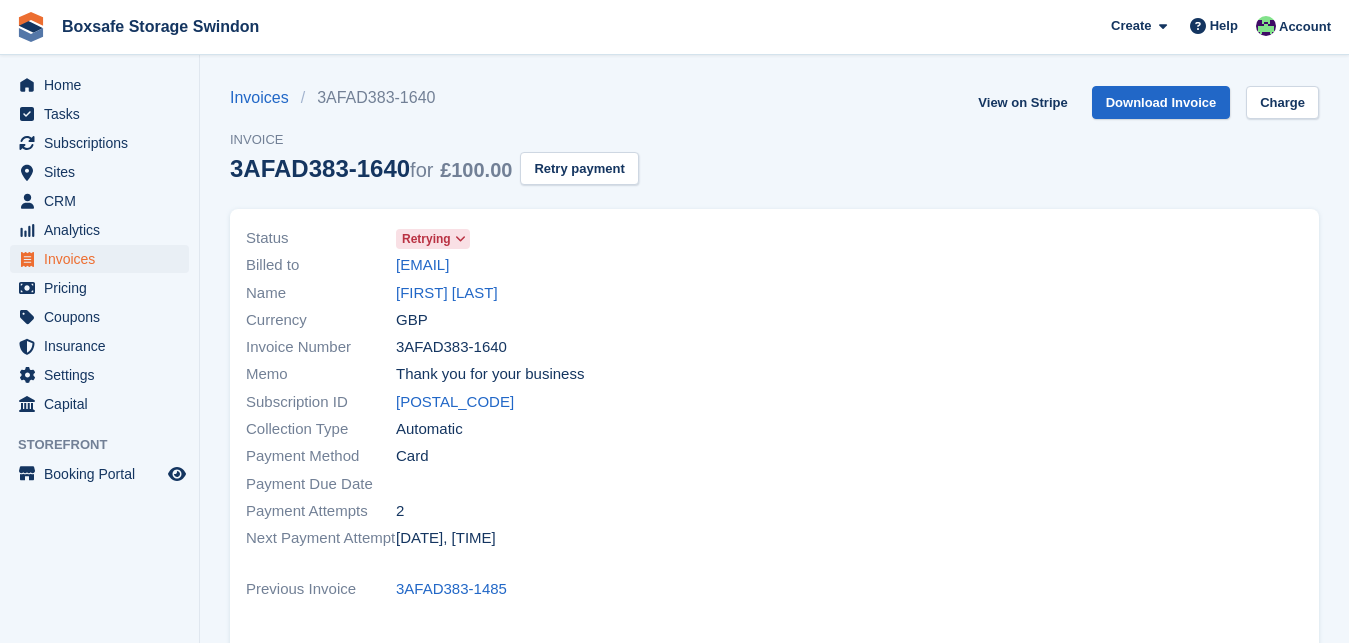 scroll, scrollTop: 0, scrollLeft: 0, axis: both 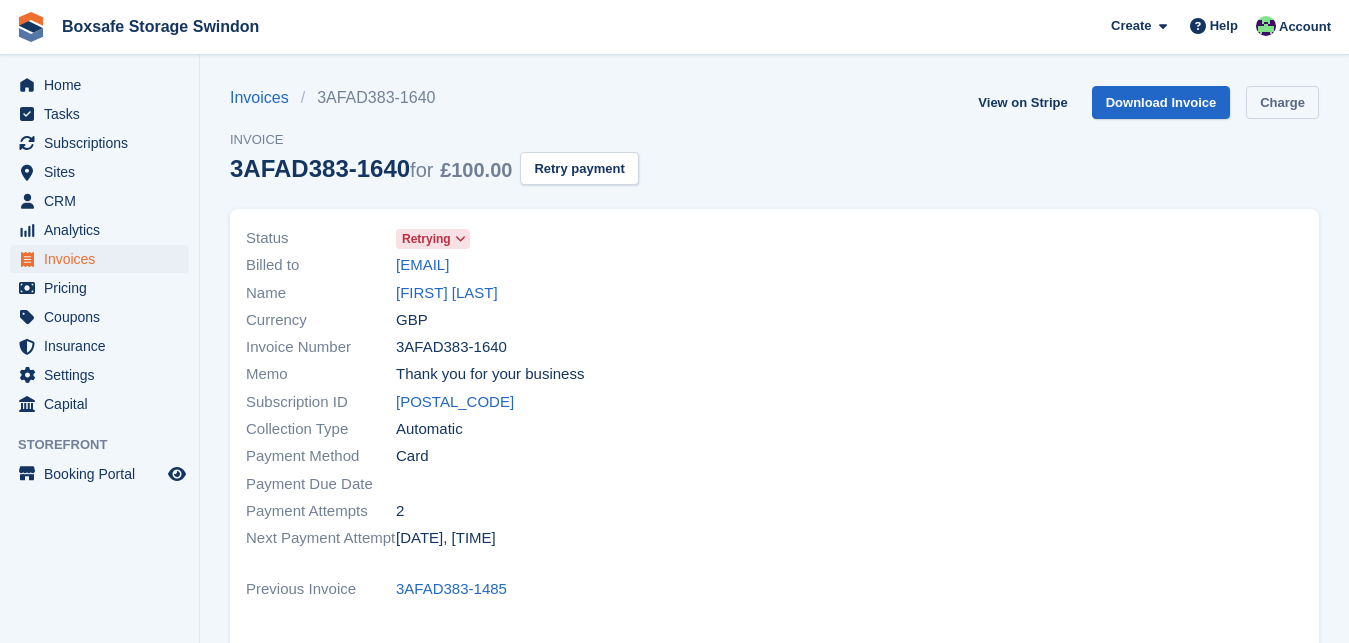 click on "Charge" at bounding box center (1282, 102) 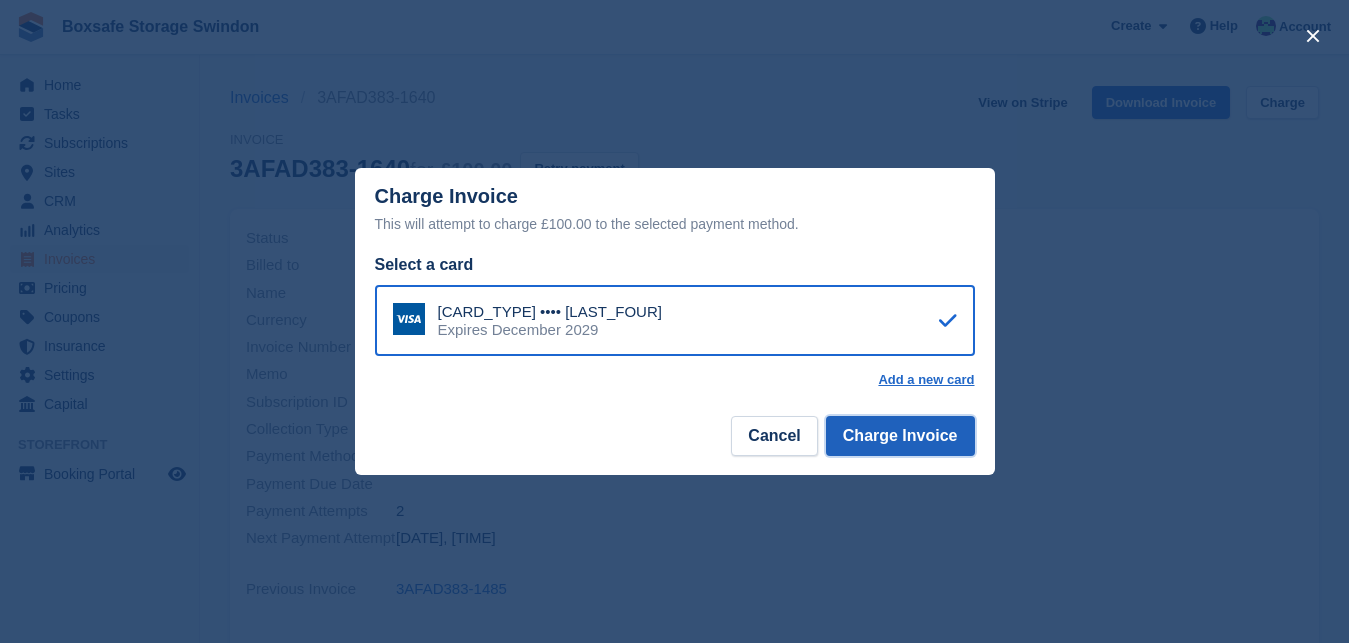 click on "Charge Invoice" at bounding box center [900, 436] 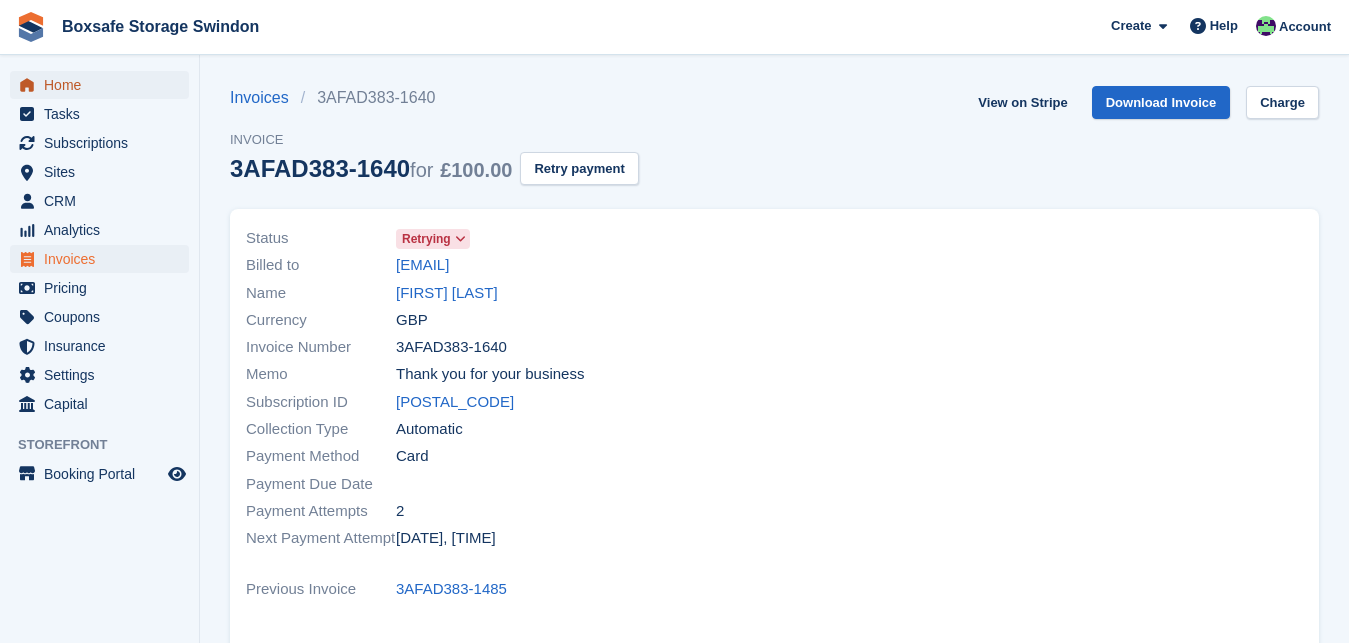 click on "Home" at bounding box center (104, 85) 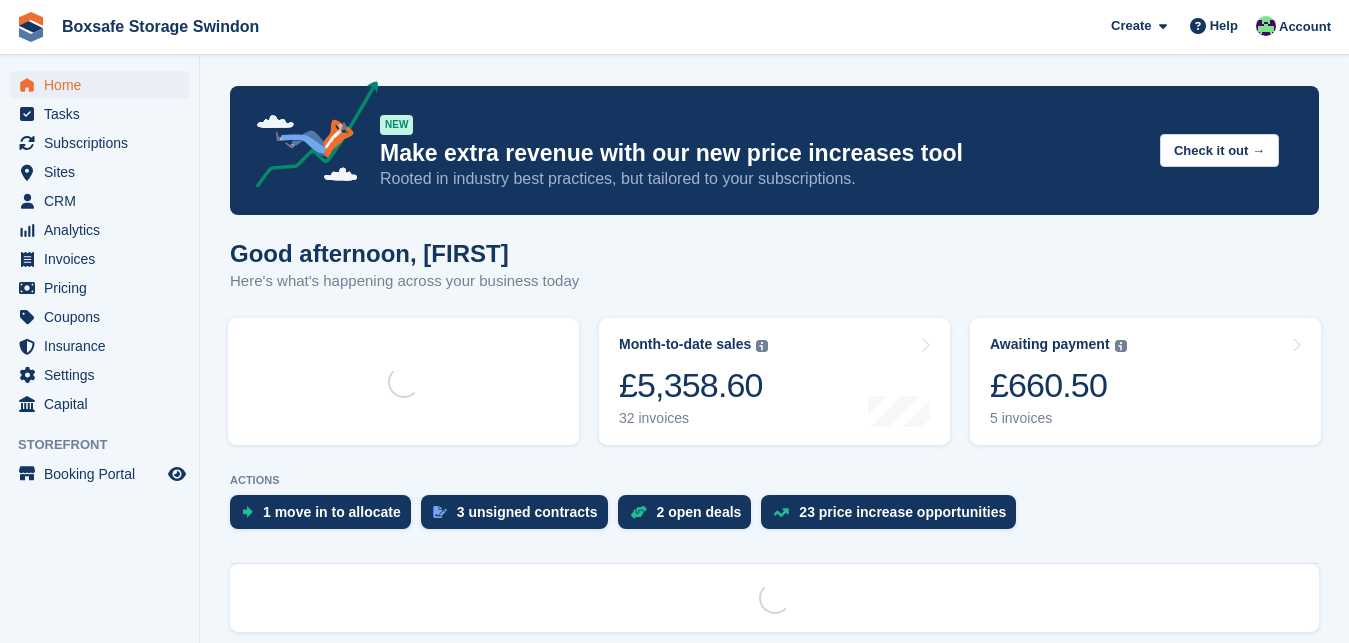 scroll, scrollTop: 0, scrollLeft: 0, axis: both 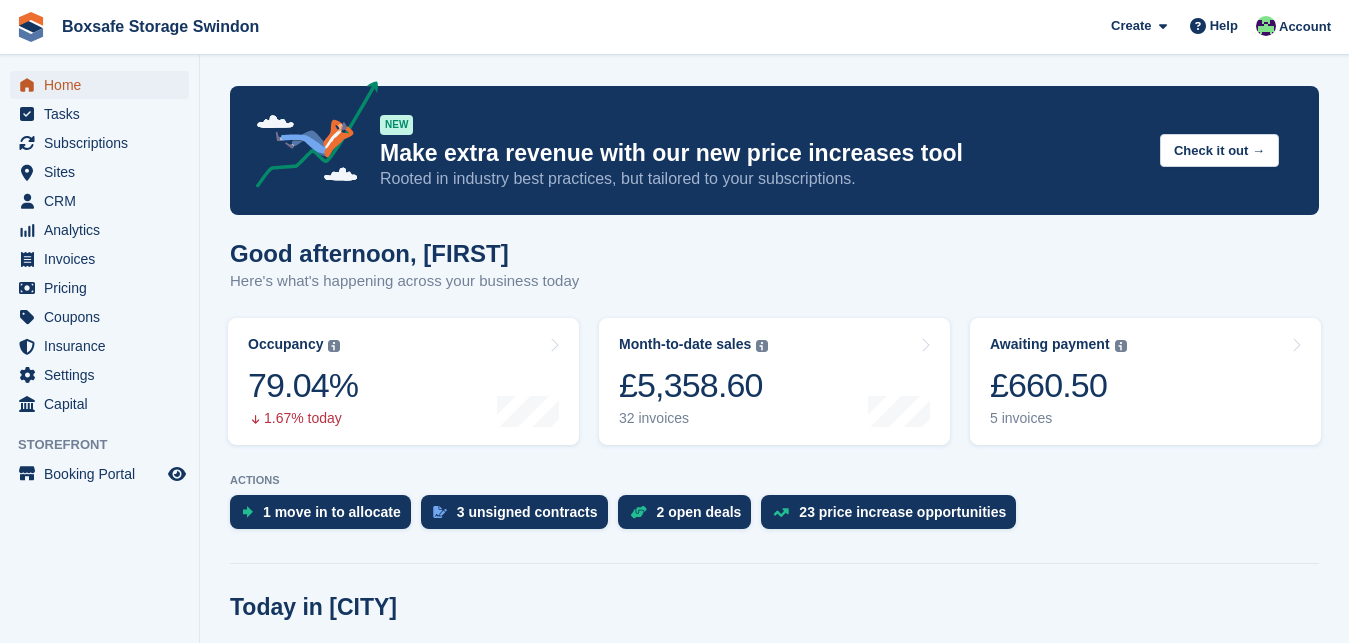click on "Home" at bounding box center [104, 85] 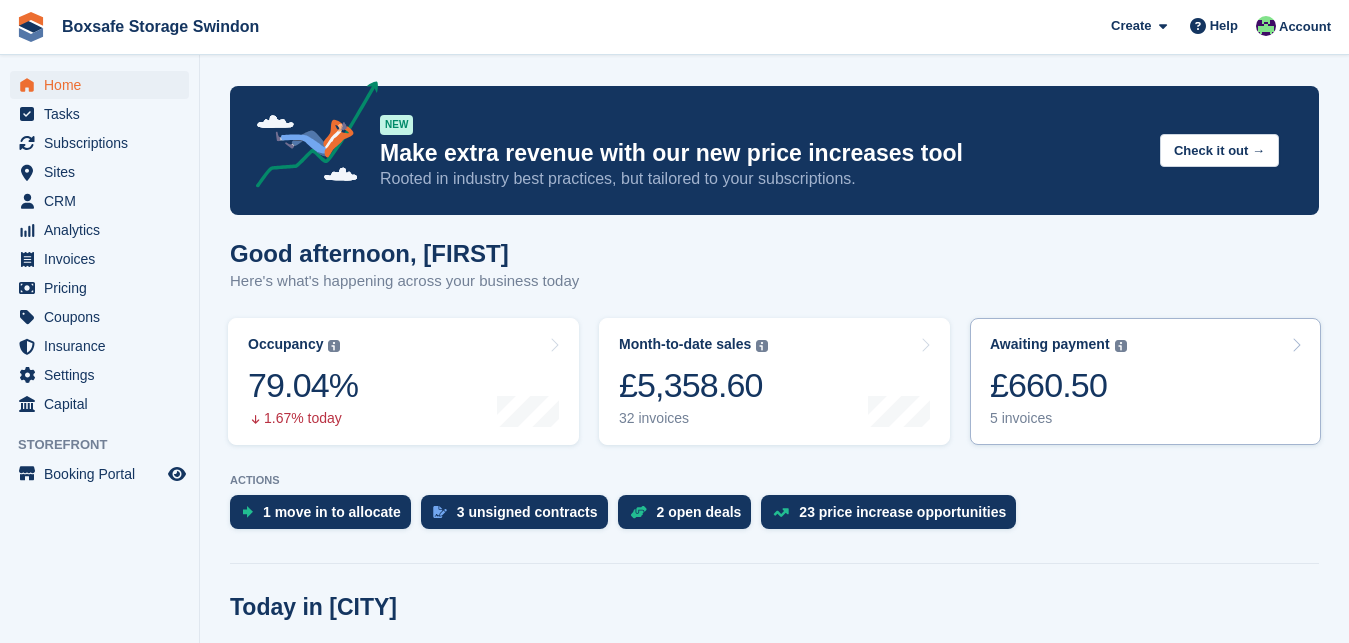 click on "5 invoices" at bounding box center (1058, 418) 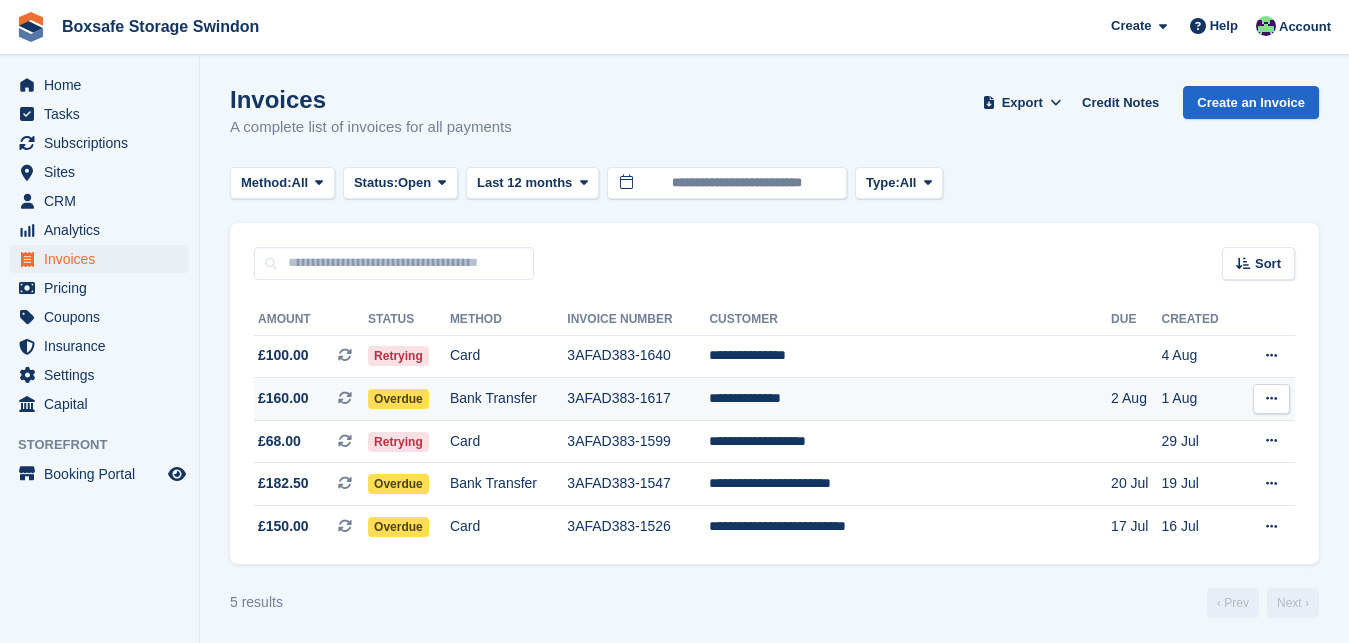 scroll, scrollTop: 0, scrollLeft: 0, axis: both 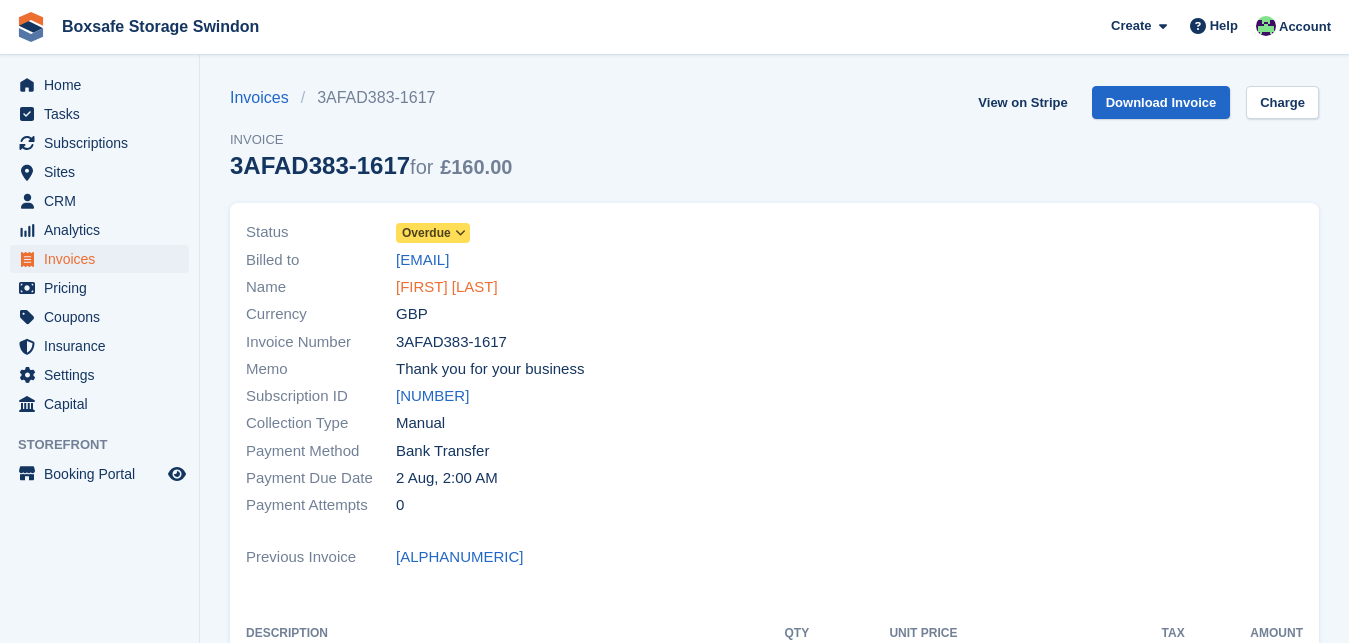 click on "[FIRST] [LAST]" at bounding box center (447, 287) 